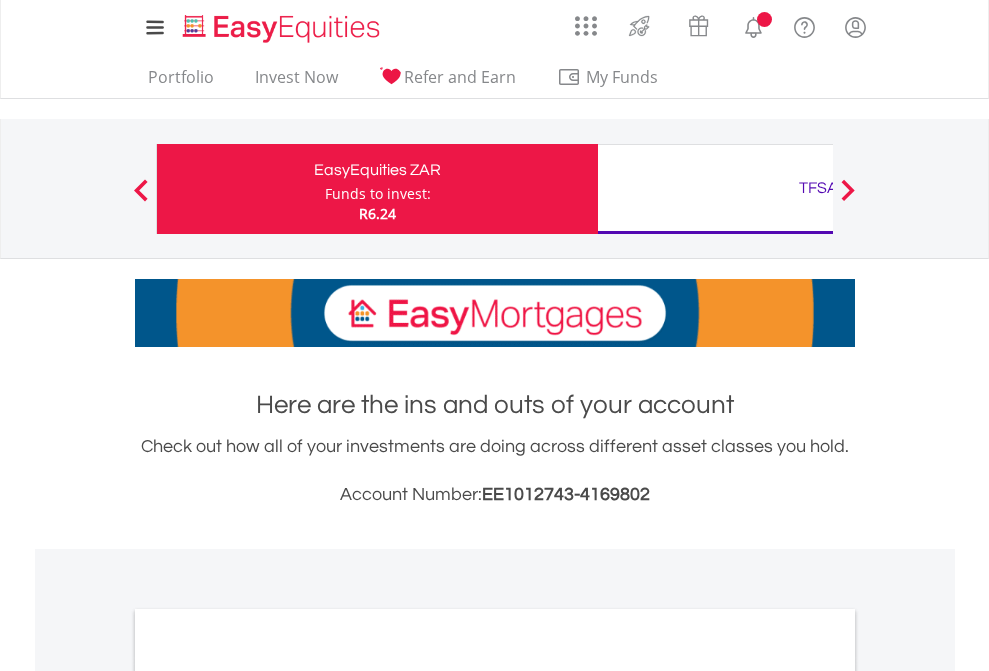 scroll, scrollTop: 0, scrollLeft: 0, axis: both 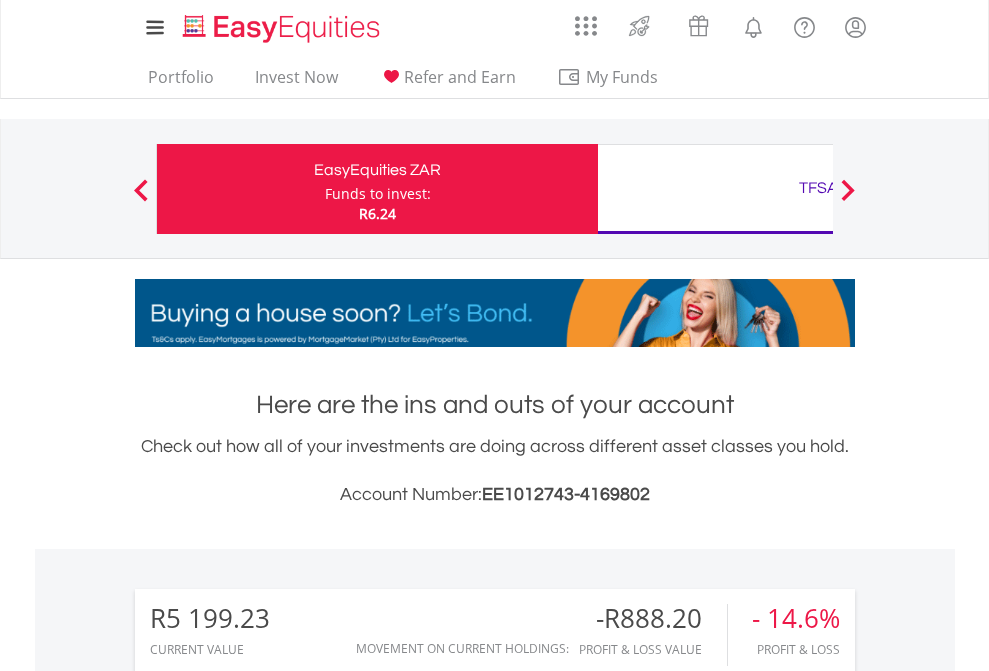 click on "Funds to invest:" at bounding box center (378, 194) 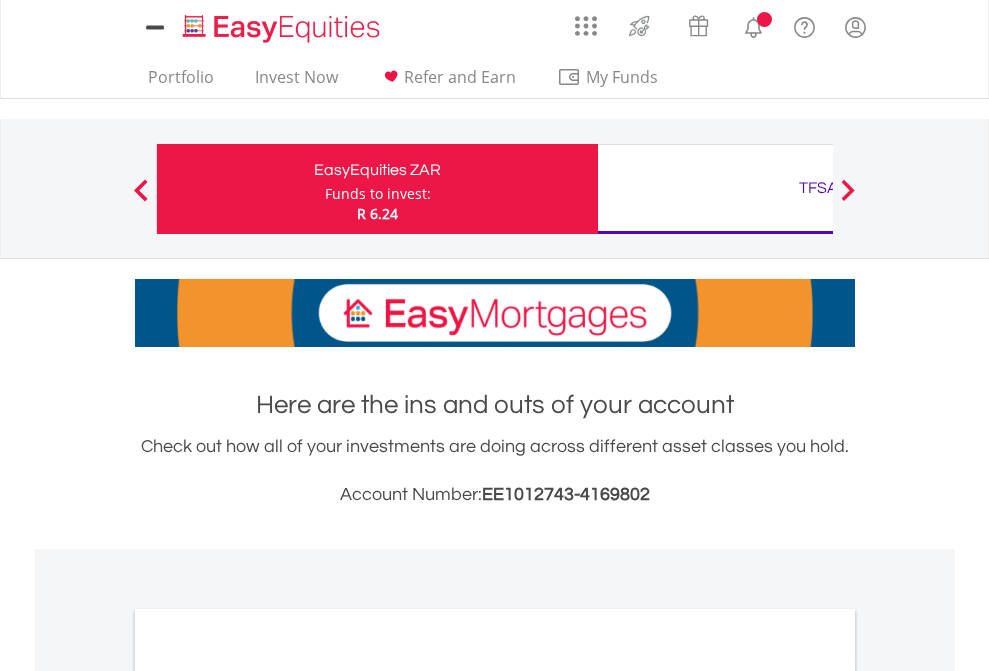 scroll, scrollTop: 0, scrollLeft: 0, axis: both 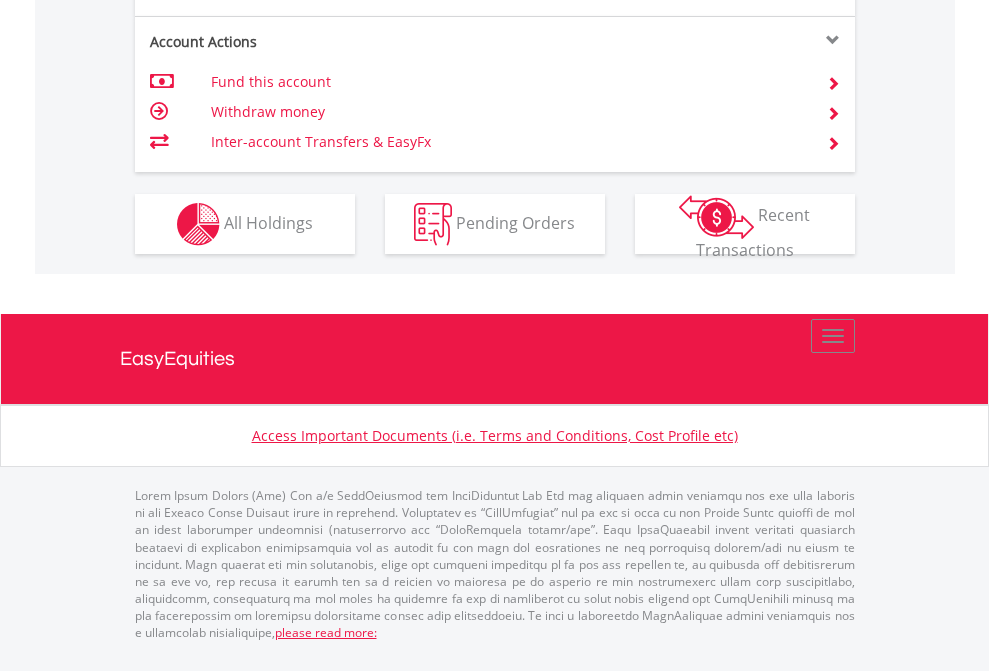 click on "Investment types" at bounding box center (706, -337) 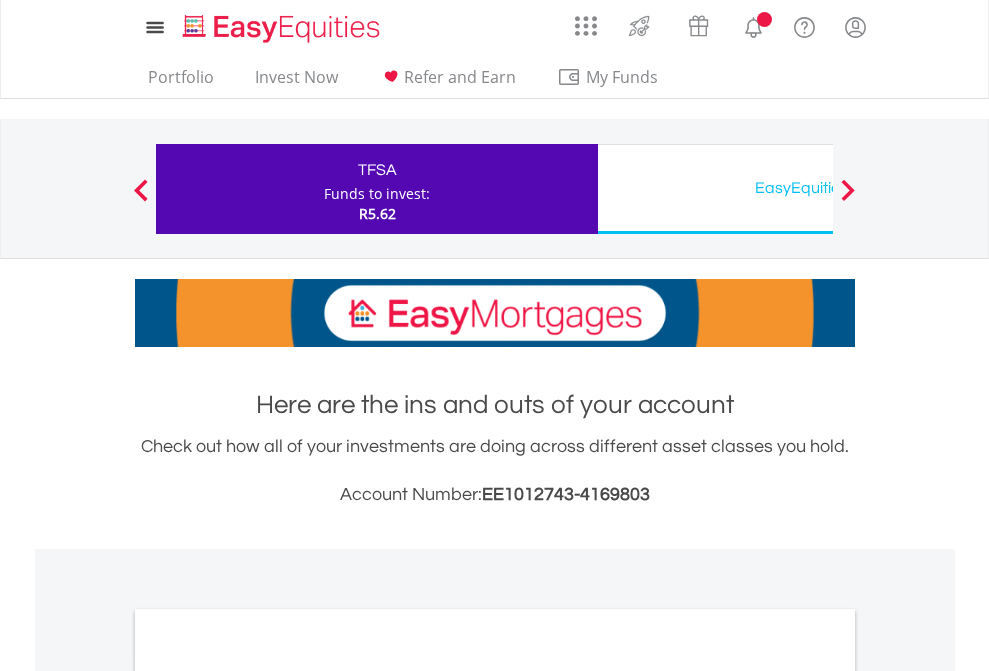 scroll, scrollTop: 0, scrollLeft: 0, axis: both 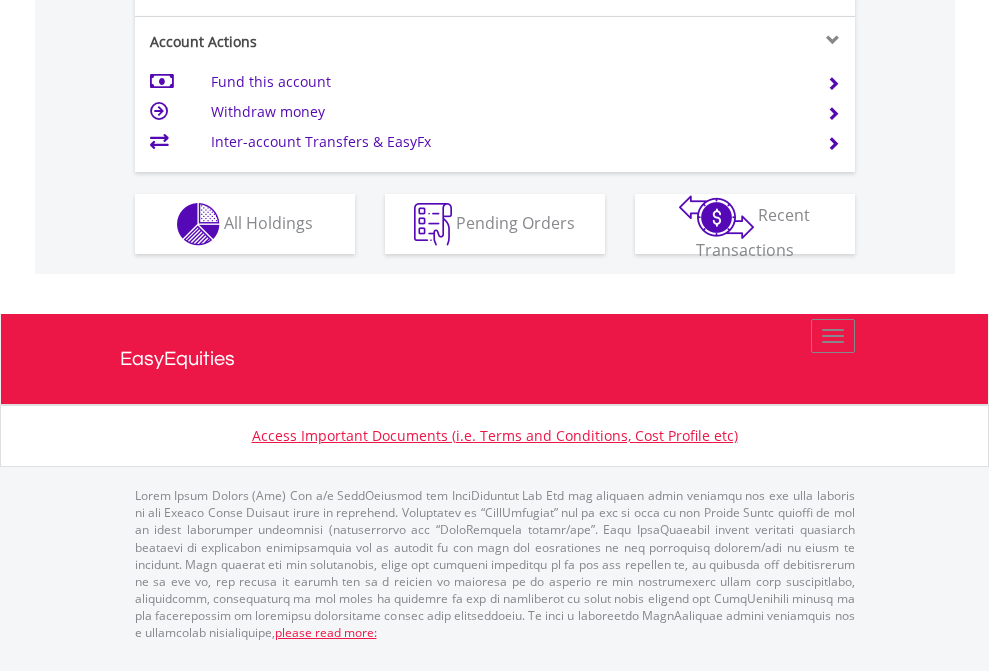 click on "Investment types" at bounding box center (706, -337) 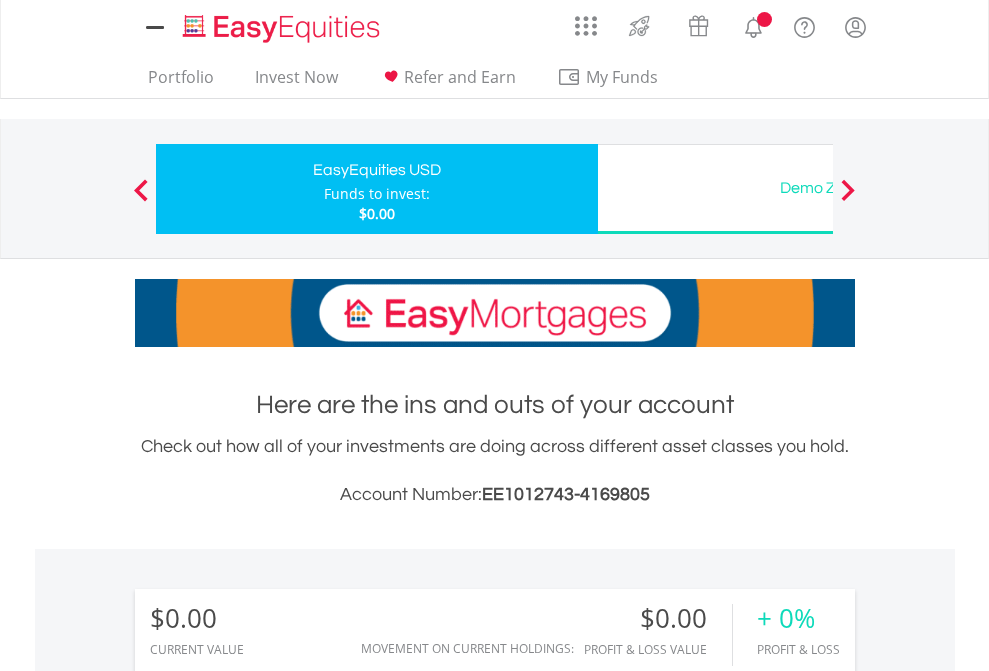 scroll, scrollTop: 0, scrollLeft: 0, axis: both 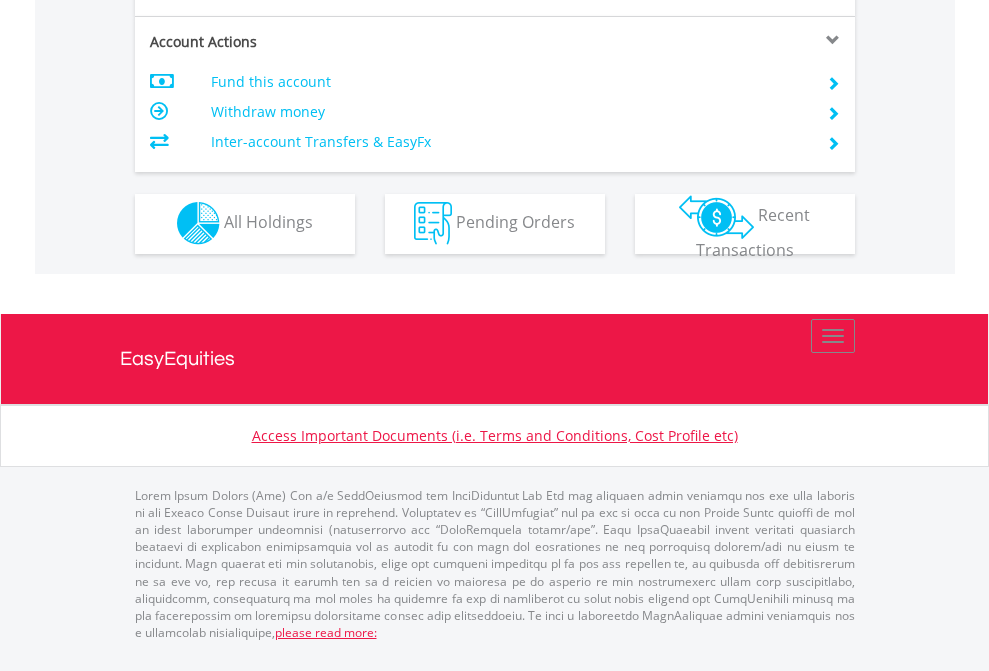 click on "Investment types" at bounding box center (706, -353) 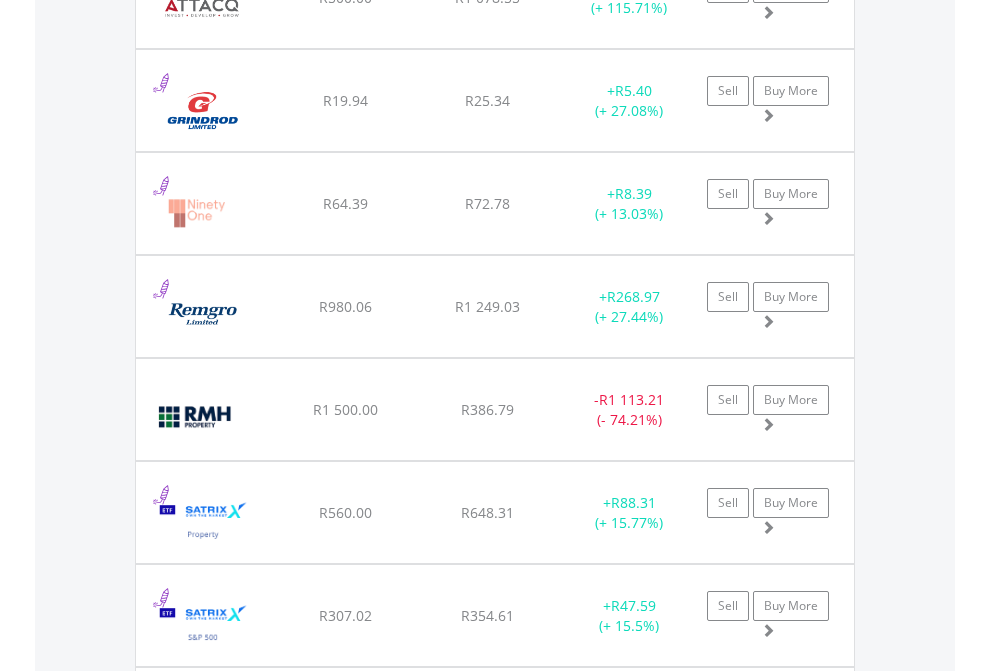 scroll, scrollTop: 2345, scrollLeft: 0, axis: vertical 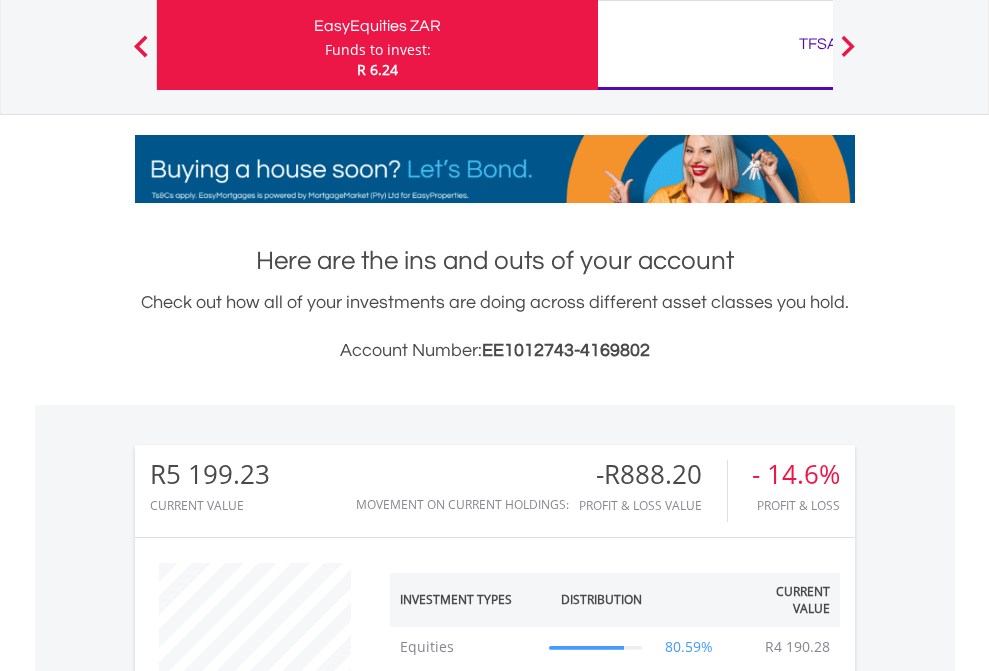 click on "TFSA" at bounding box center (818, 44) 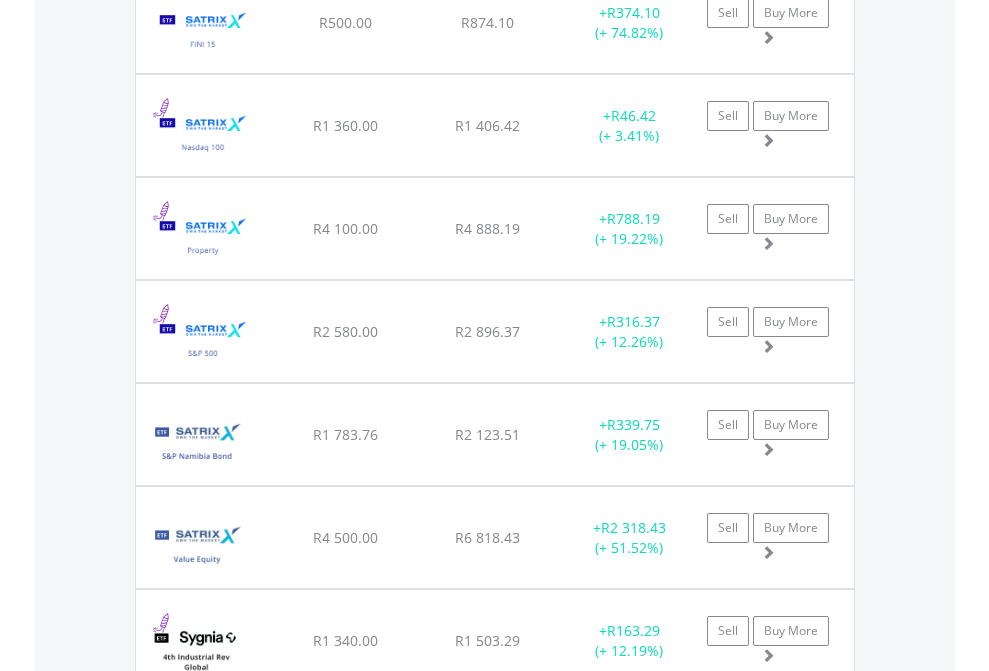 click on "EasyEquities USD" at bounding box center (818, -1745) 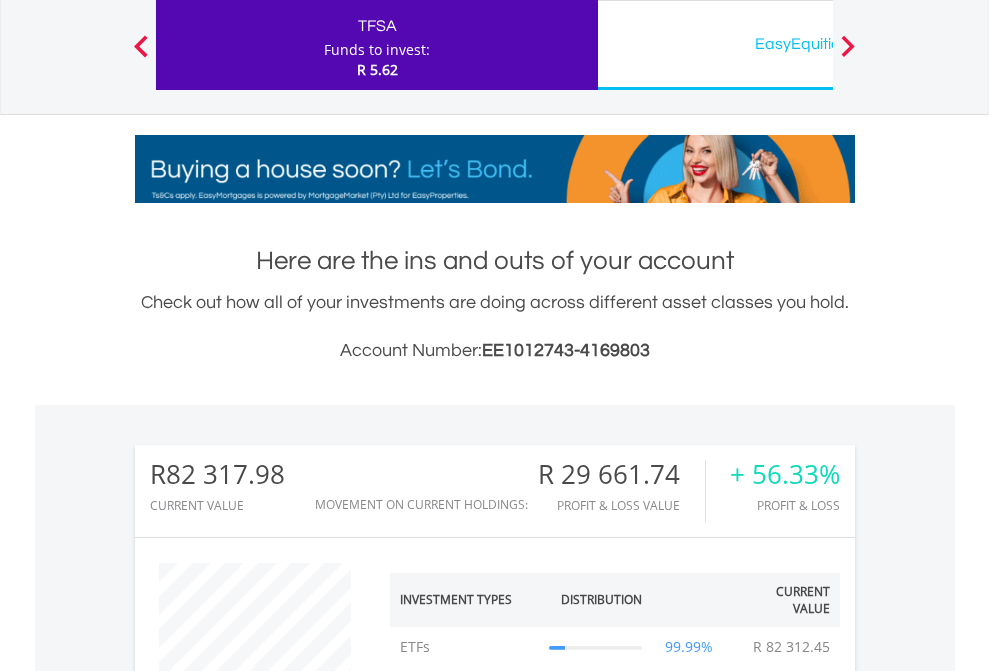 scroll, scrollTop: 999808, scrollLeft: 999687, axis: both 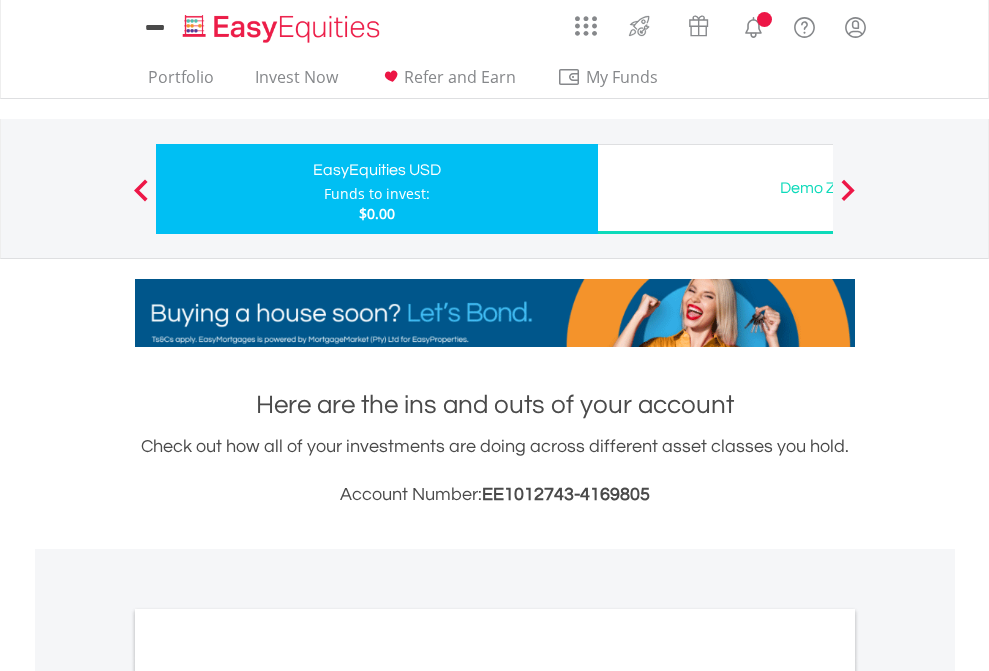 click on "All Holdings" at bounding box center [268, 1096] 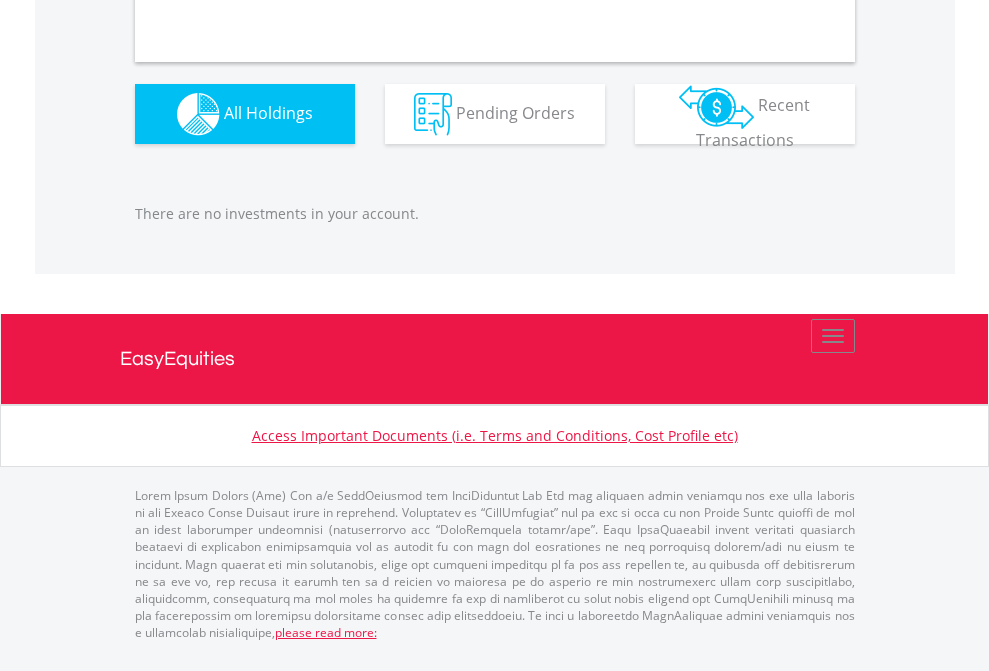 scroll, scrollTop: 1980, scrollLeft: 0, axis: vertical 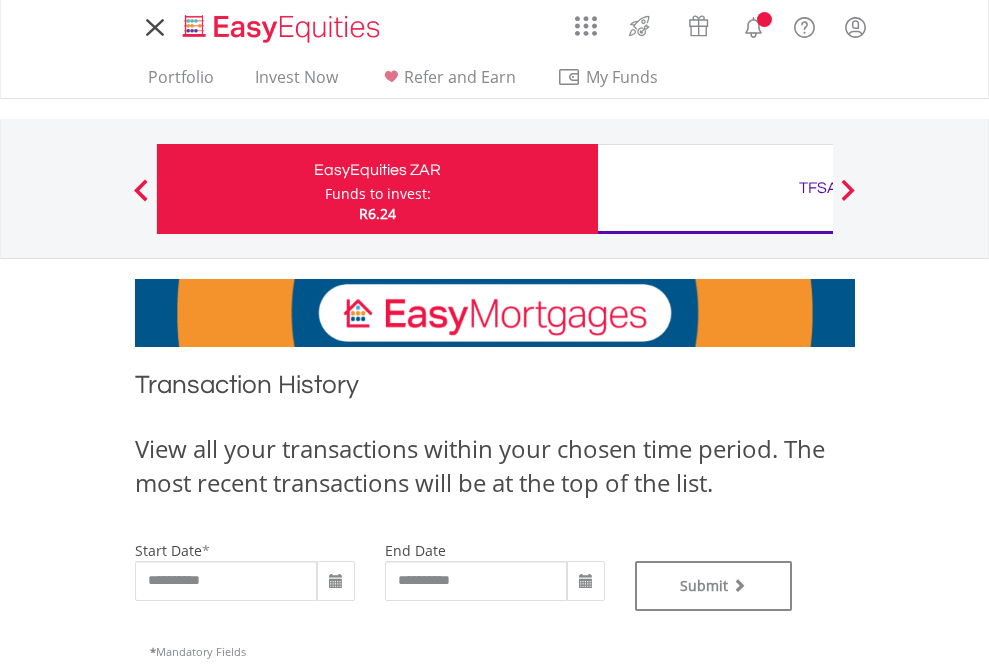 type on "**********" 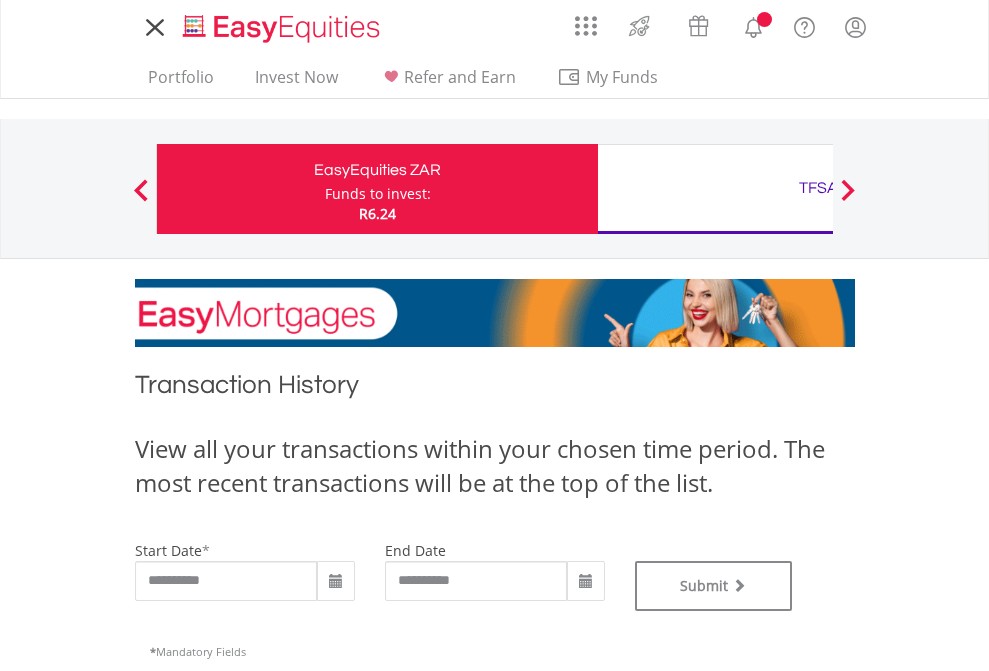 type on "**********" 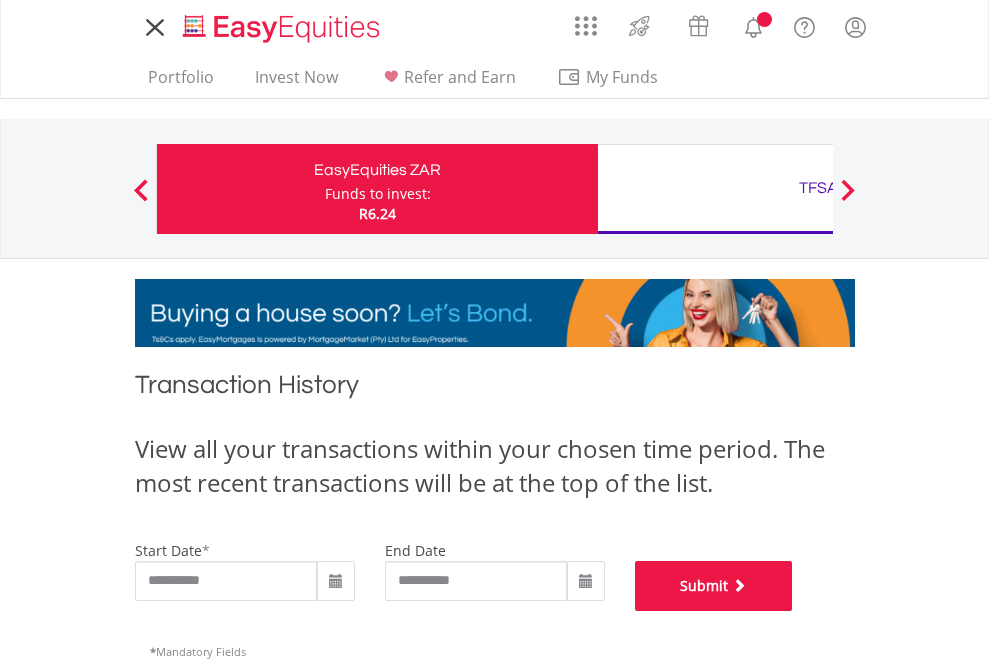 click on "Submit" at bounding box center [714, 586] 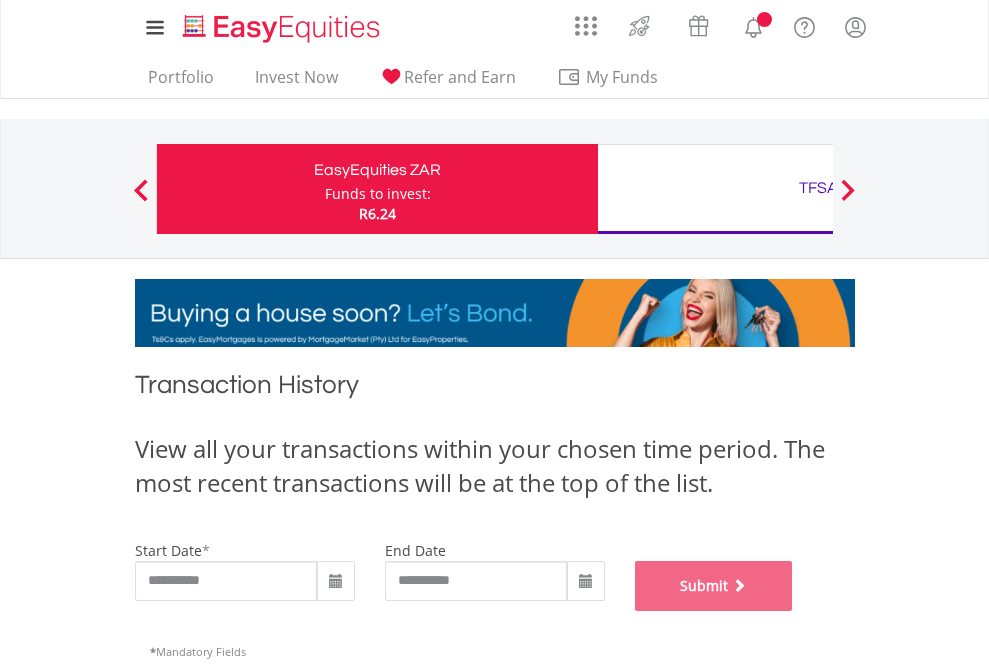 scroll, scrollTop: 811, scrollLeft: 0, axis: vertical 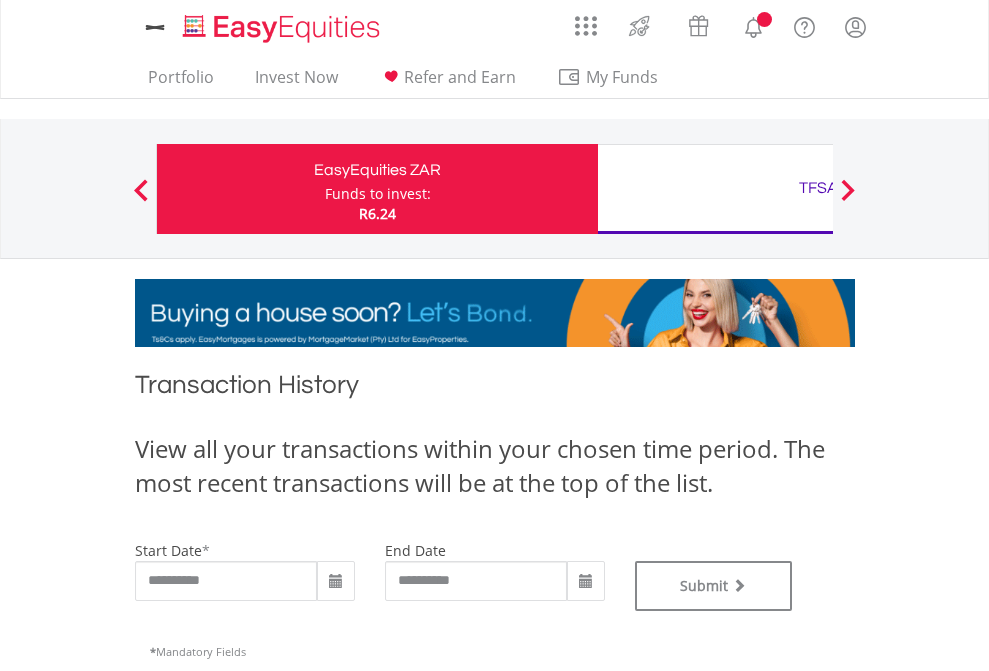 click on "TFSA" at bounding box center (818, 188) 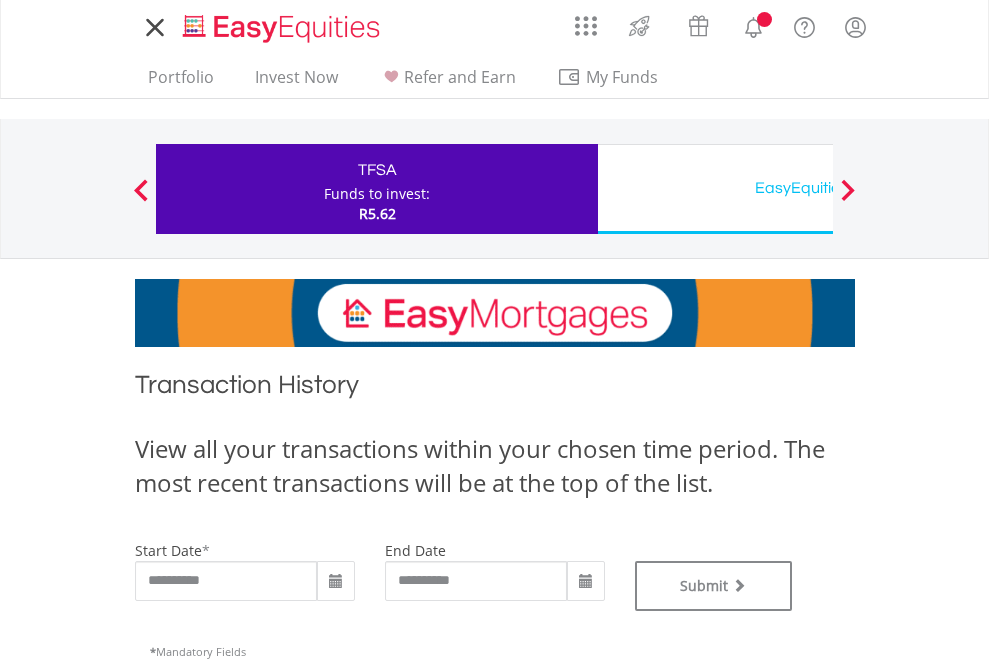 scroll, scrollTop: 0, scrollLeft: 0, axis: both 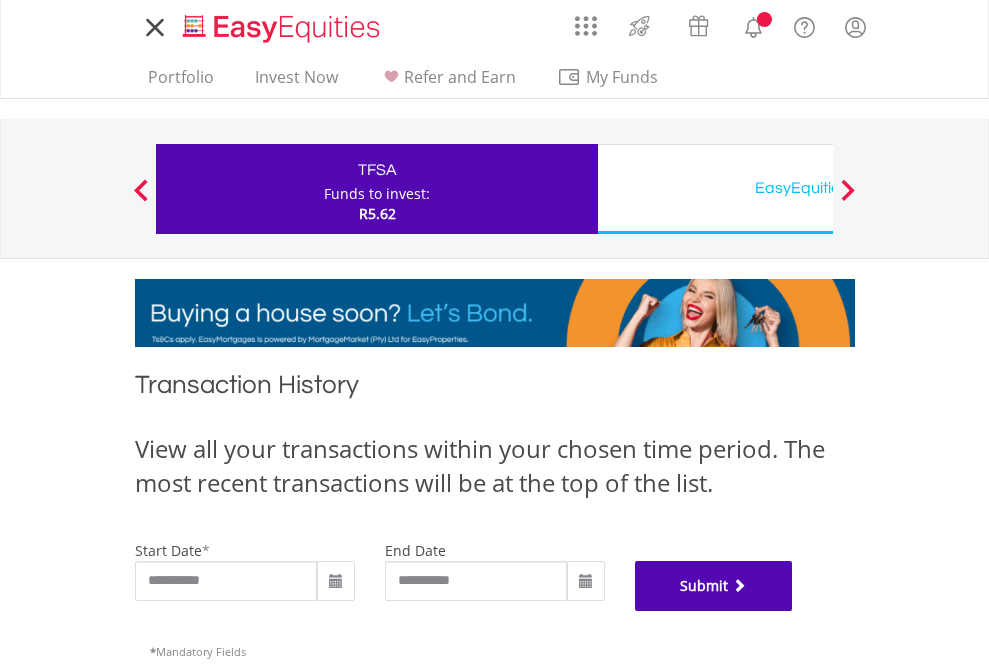 click on "Submit" at bounding box center (714, 586) 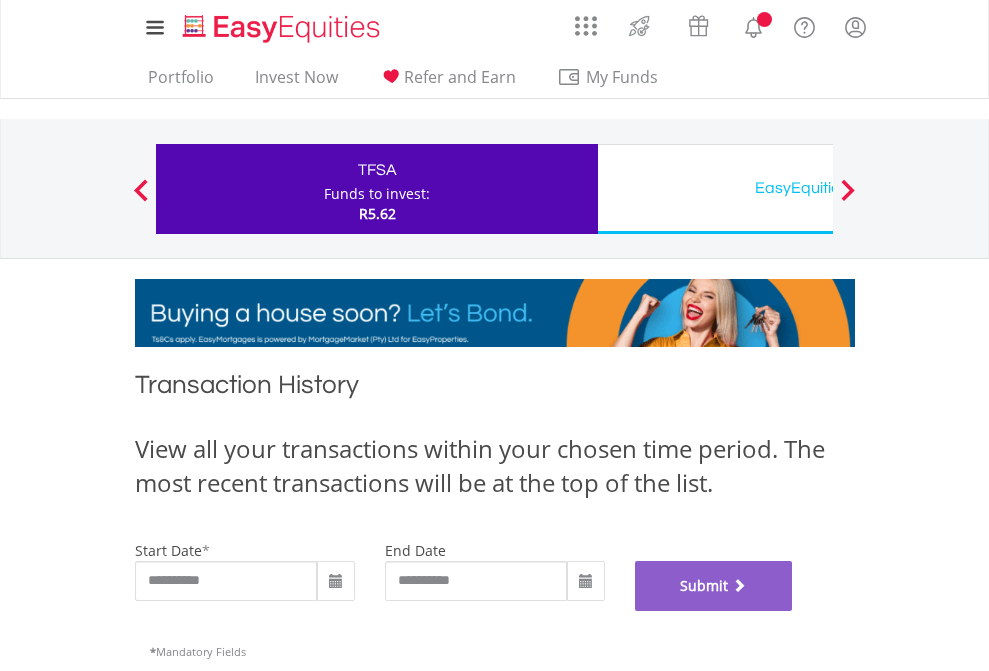 scroll, scrollTop: 811, scrollLeft: 0, axis: vertical 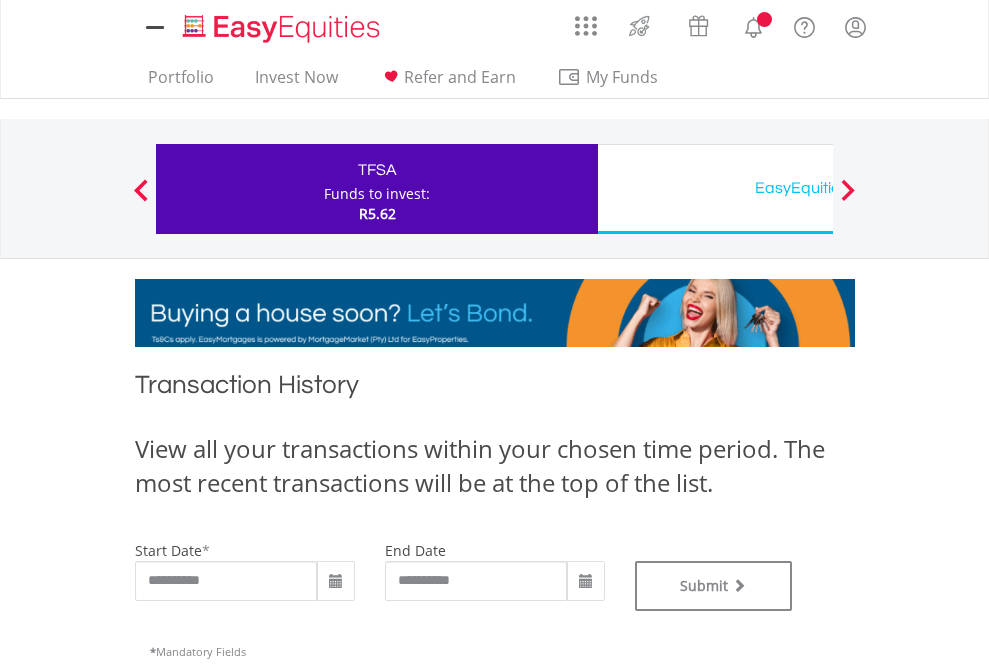 click on "EasyEquities USD" at bounding box center (818, 188) 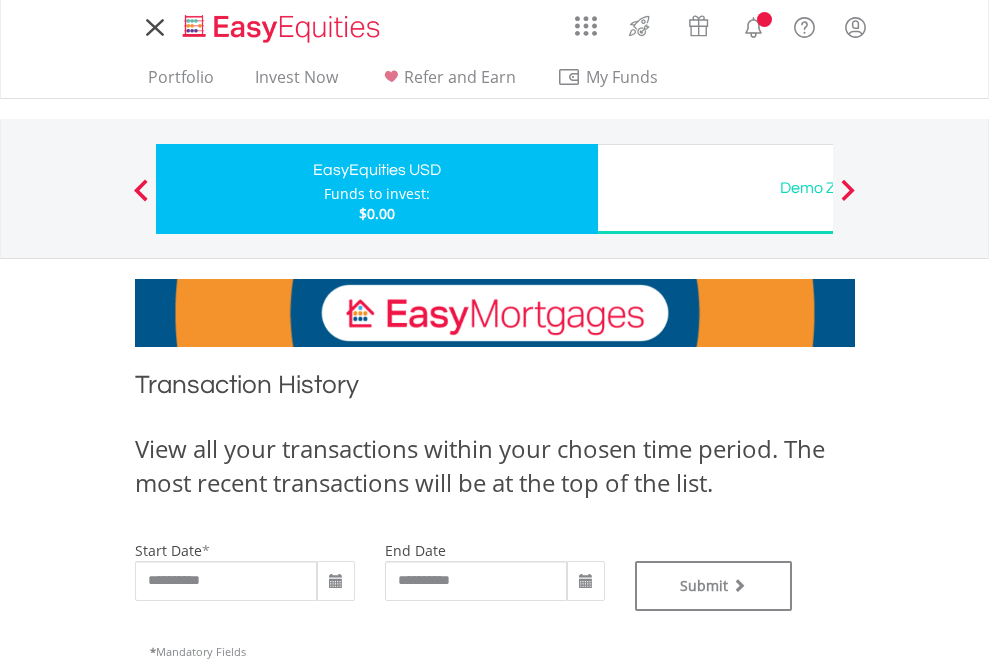 scroll, scrollTop: 0, scrollLeft: 0, axis: both 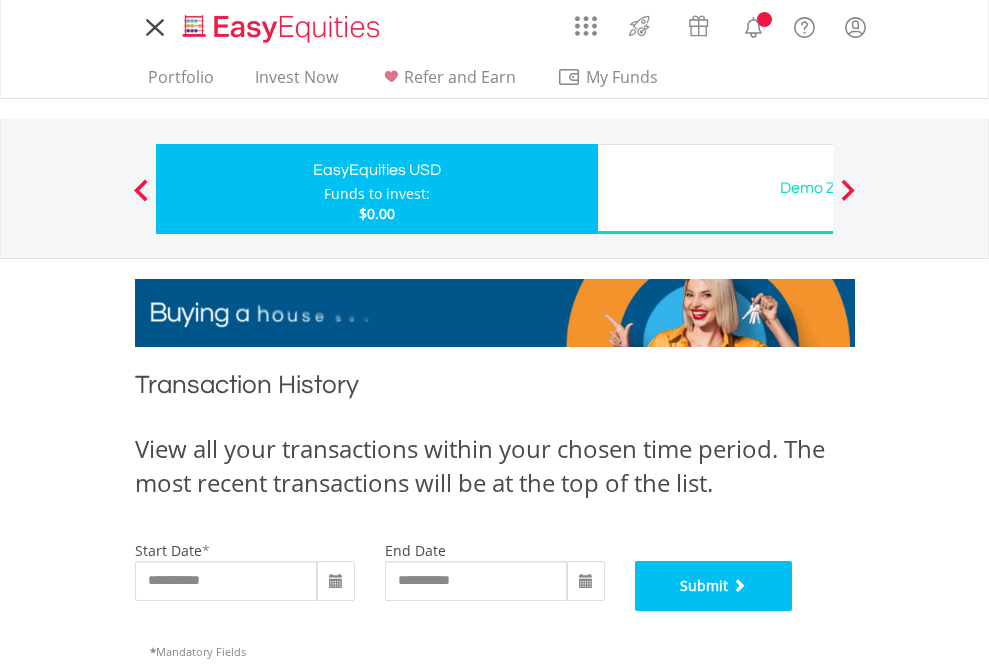 click on "Submit" at bounding box center [714, 586] 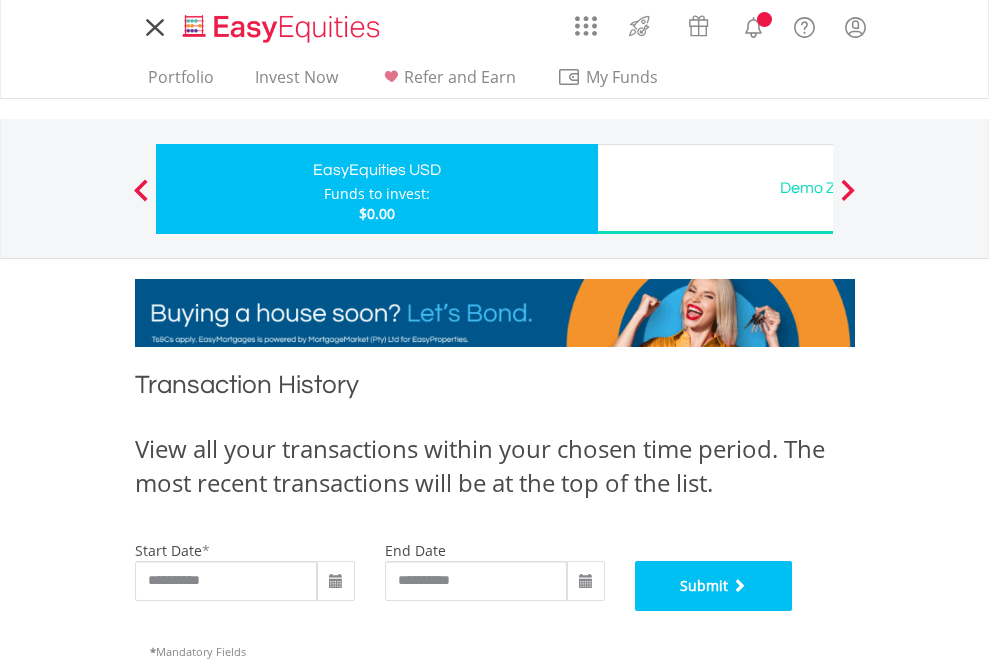 scroll, scrollTop: 811, scrollLeft: 0, axis: vertical 